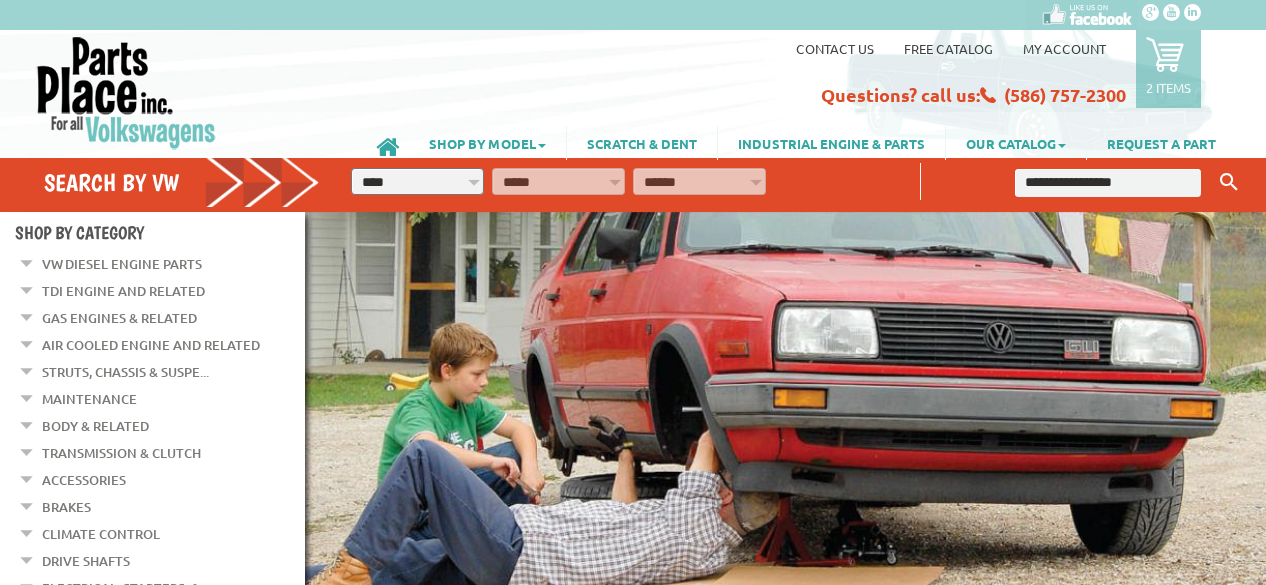 scroll, scrollTop: 0, scrollLeft: 0, axis: both 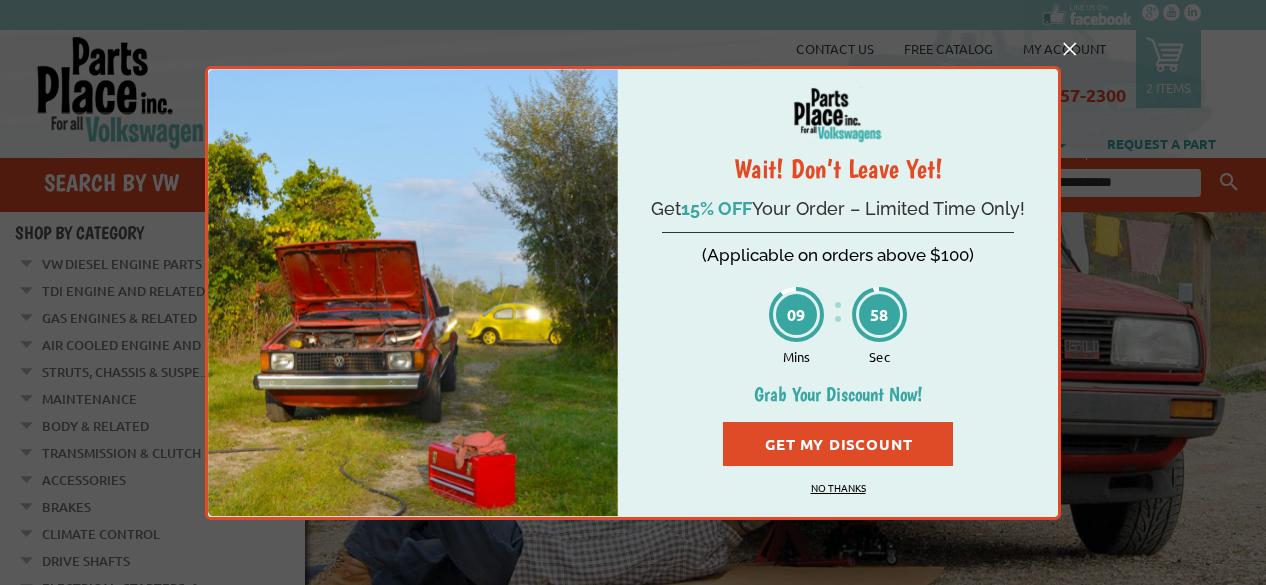 click on "Get My Discount" at bounding box center [838, 444] 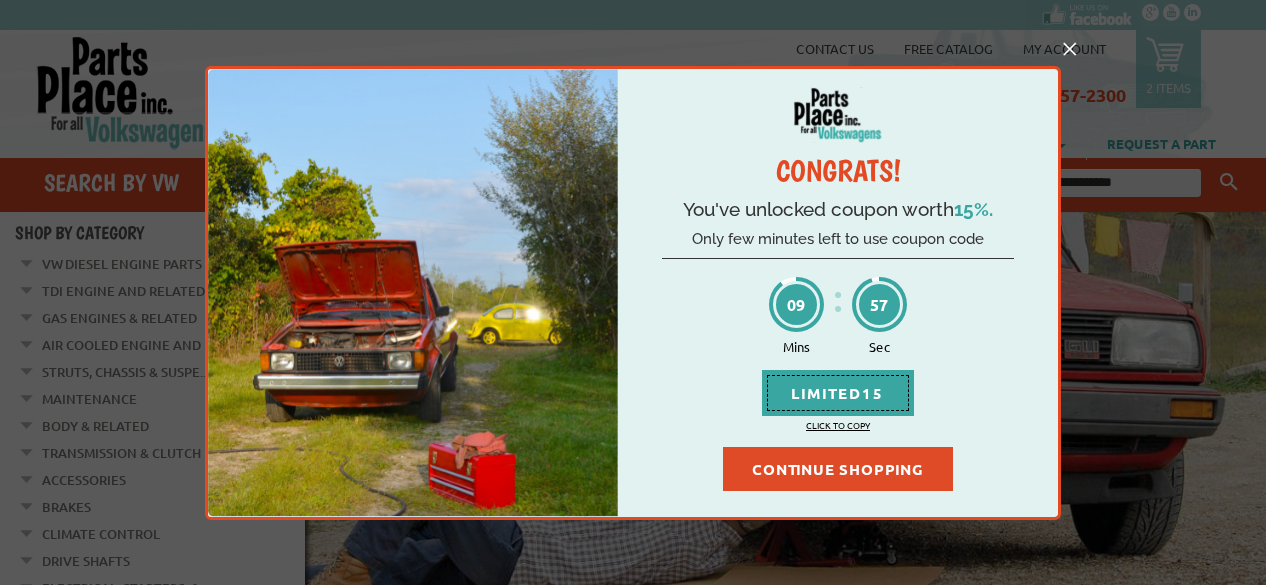 click on "CONTINUE SHOPPING" at bounding box center (838, 469) 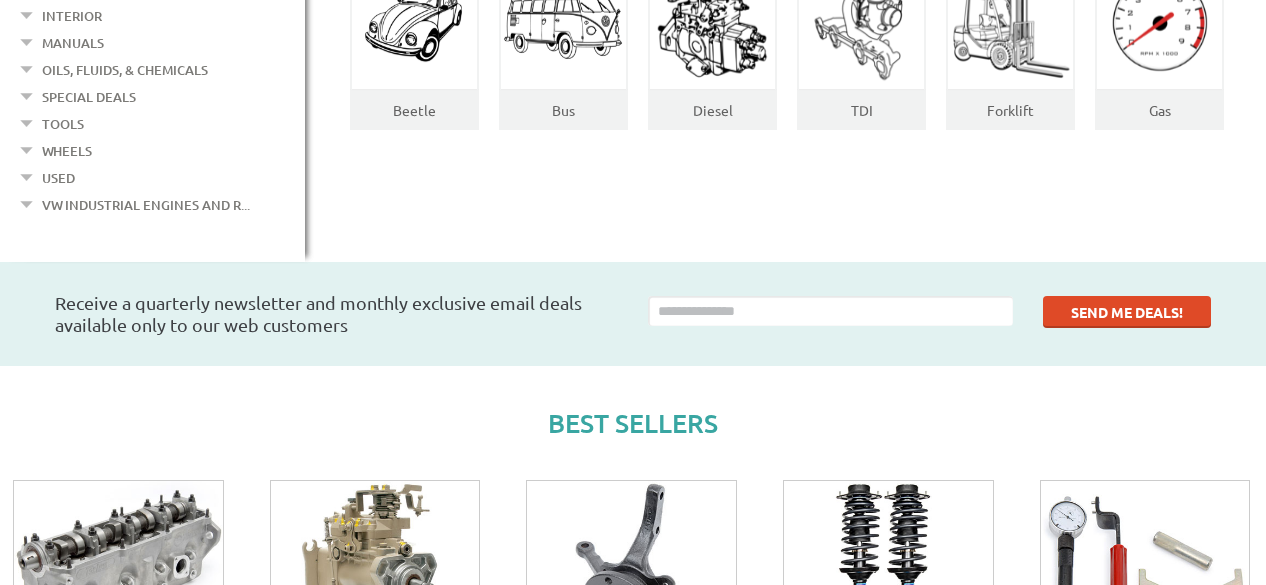 scroll, scrollTop: 0, scrollLeft: 0, axis: both 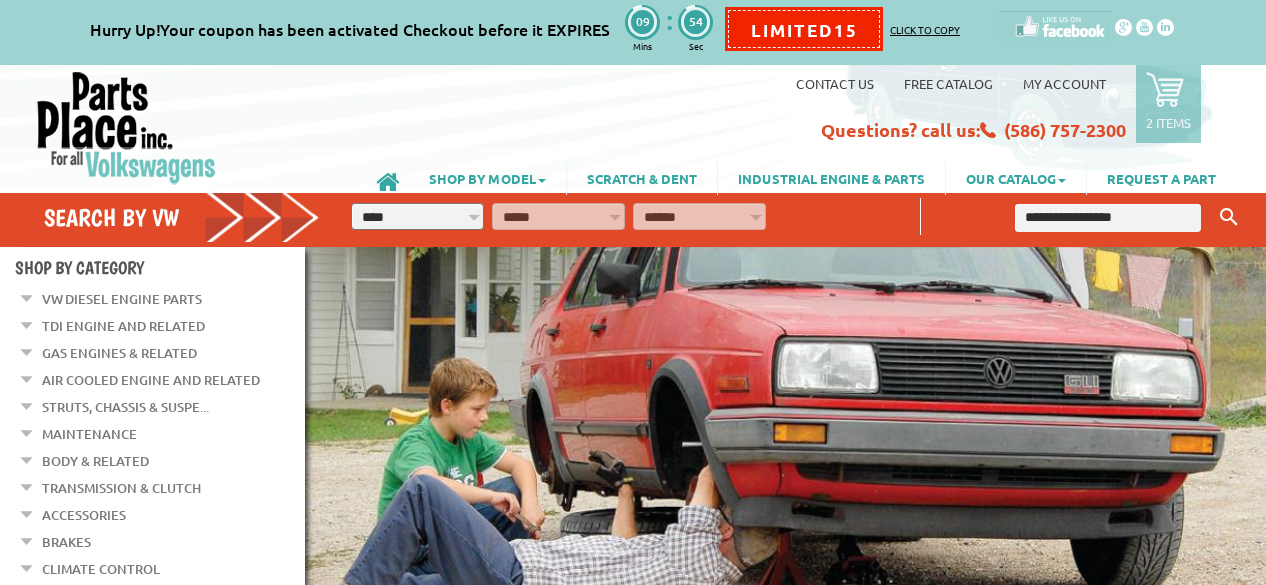 click on "Hurry Up!Your coupon has been activated Checkout before it EXPIRES         09     Mins         54     Sec       LIMITED15   Click to copy
VW Diesel Engine Parts
Diesel Cylinder Heads and Parts
Diesel Timing Belts, Tensioners, and Rollers" at bounding box center (633, 292) 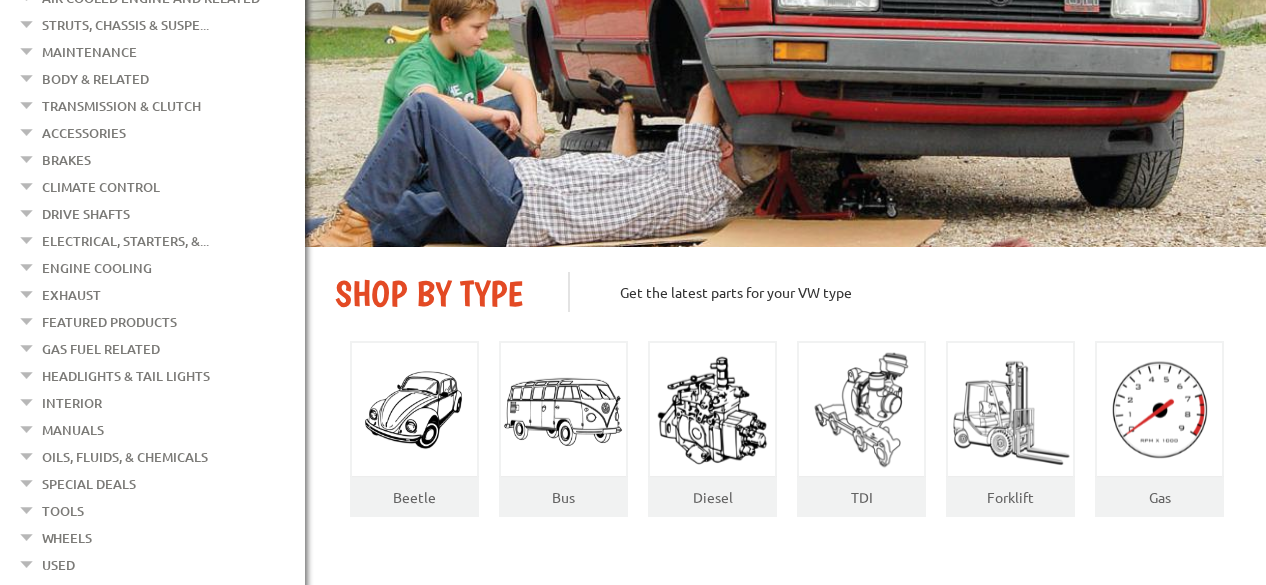 scroll, scrollTop: 0, scrollLeft: 0, axis: both 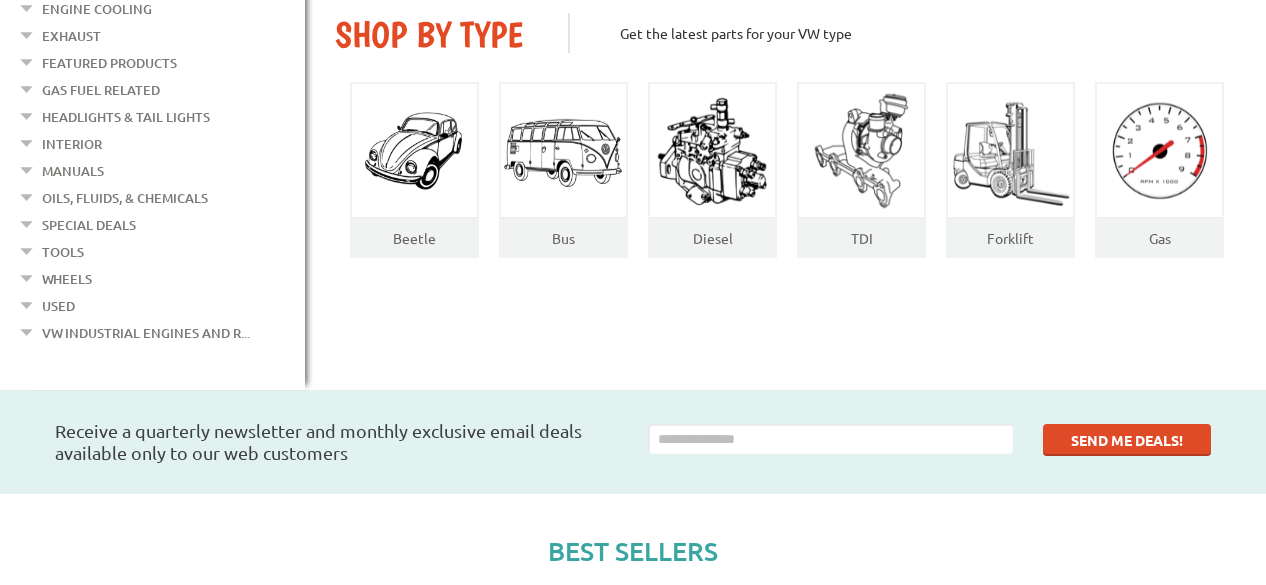 click on "Bus" at bounding box center [563, 238] 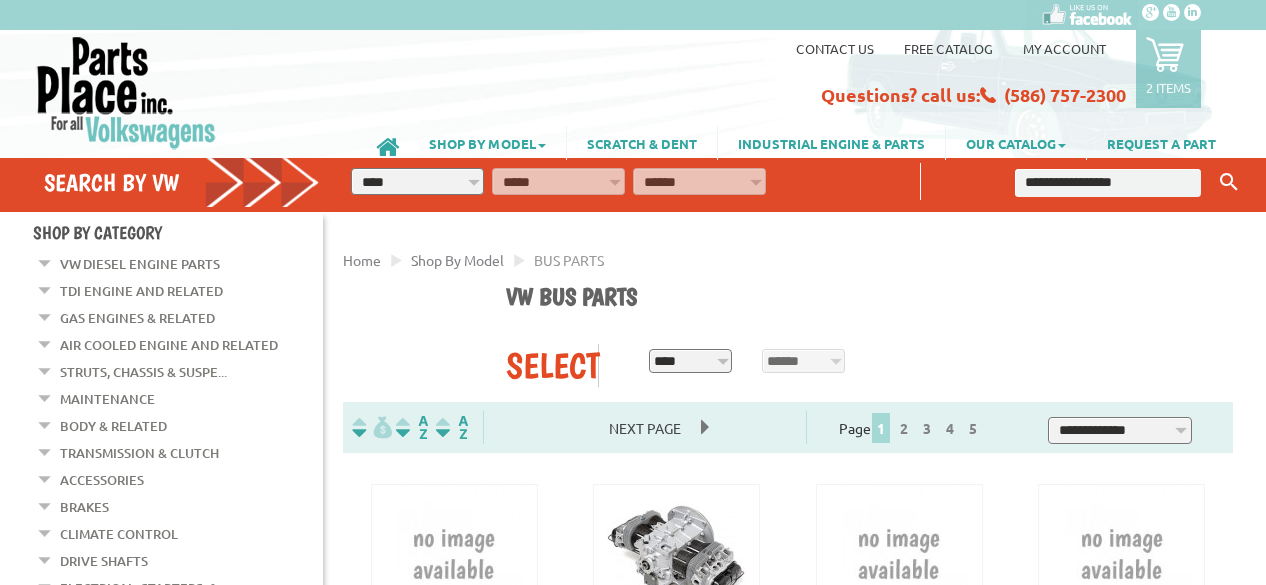scroll, scrollTop: 0, scrollLeft: 0, axis: both 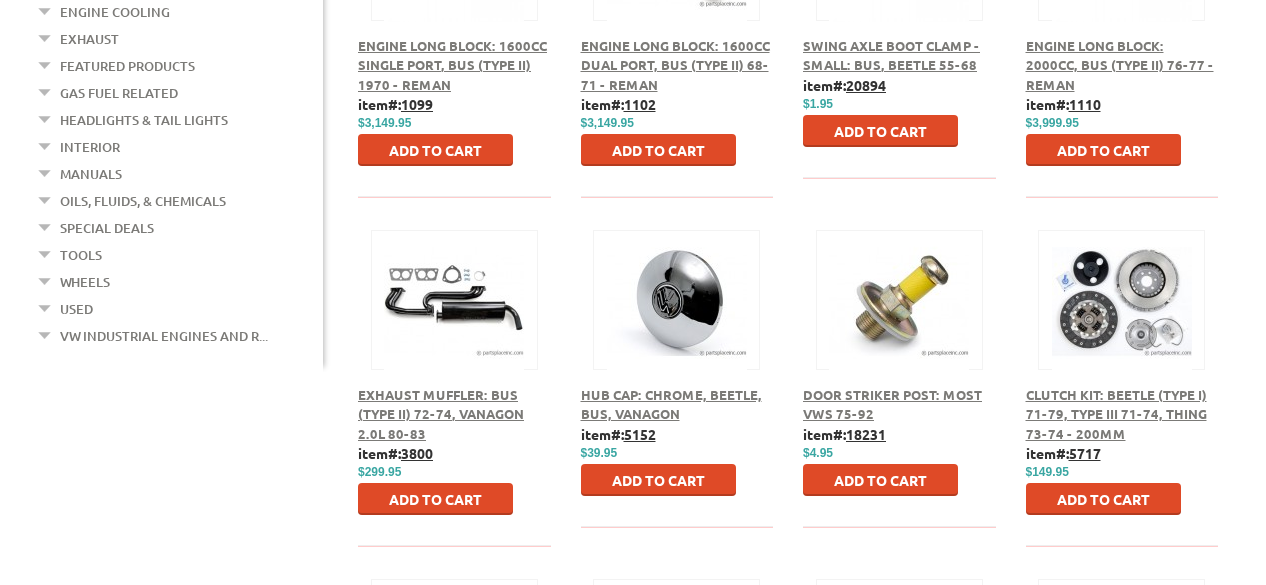 click at bounding box center (676, 297) 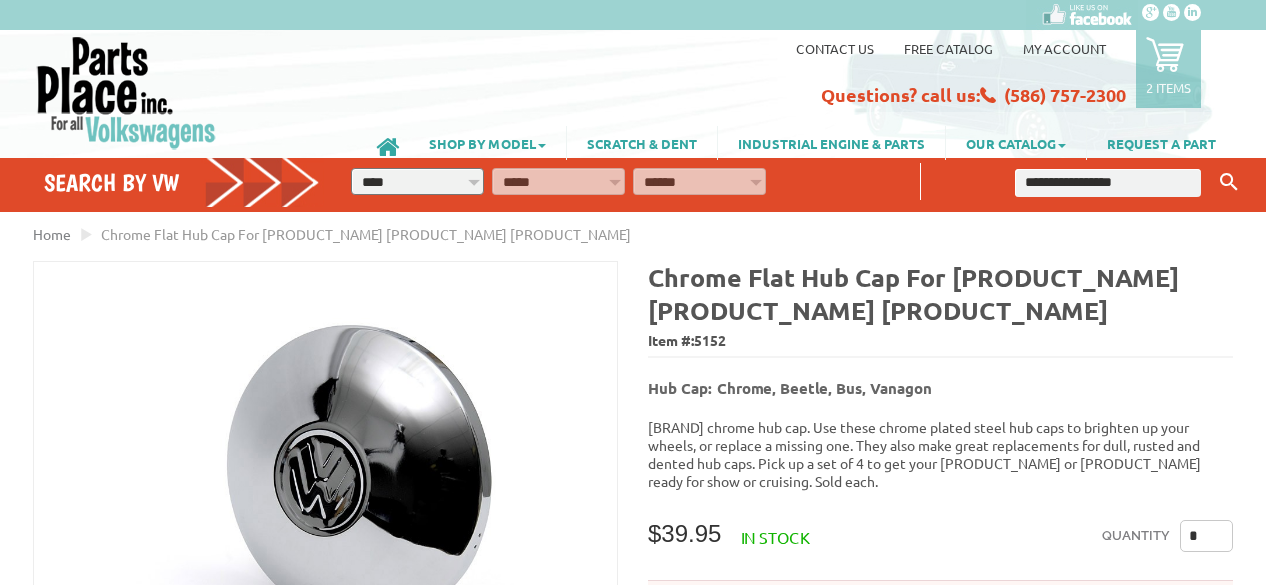 scroll, scrollTop: 0, scrollLeft: 0, axis: both 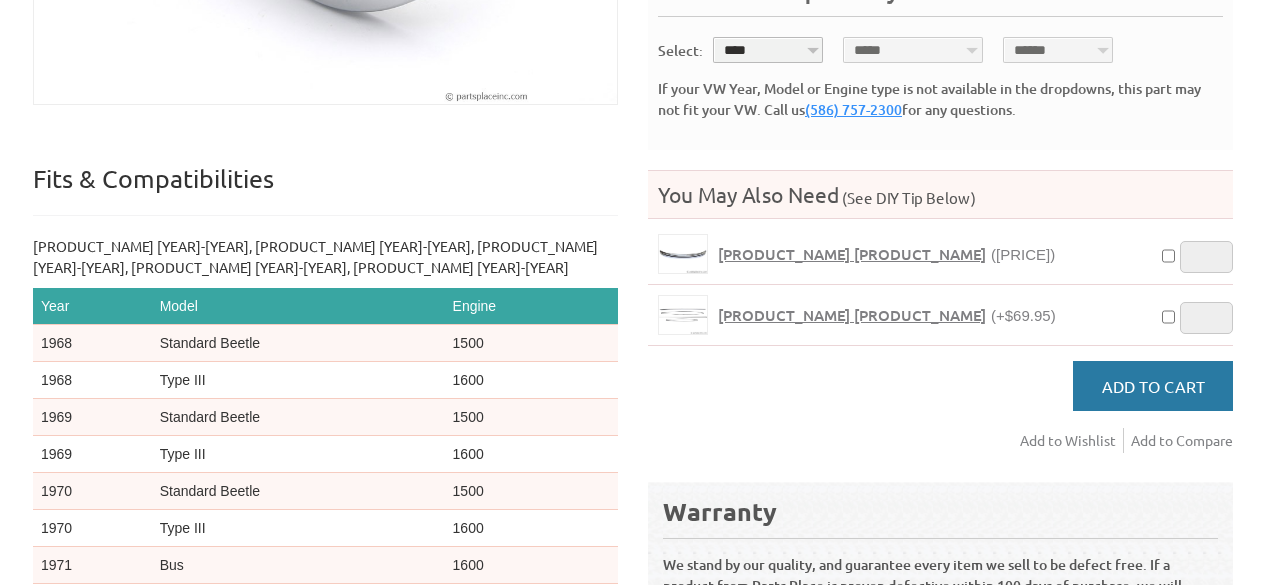 click on "Add to Cart" at bounding box center [1153, 386] 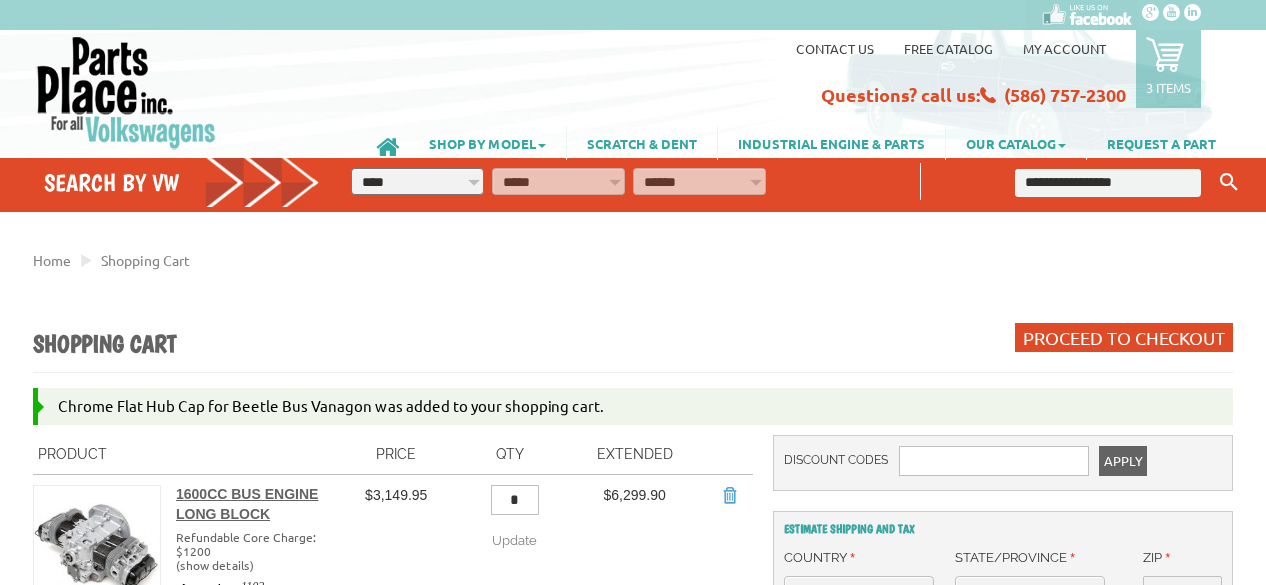 scroll, scrollTop: 0, scrollLeft: 0, axis: both 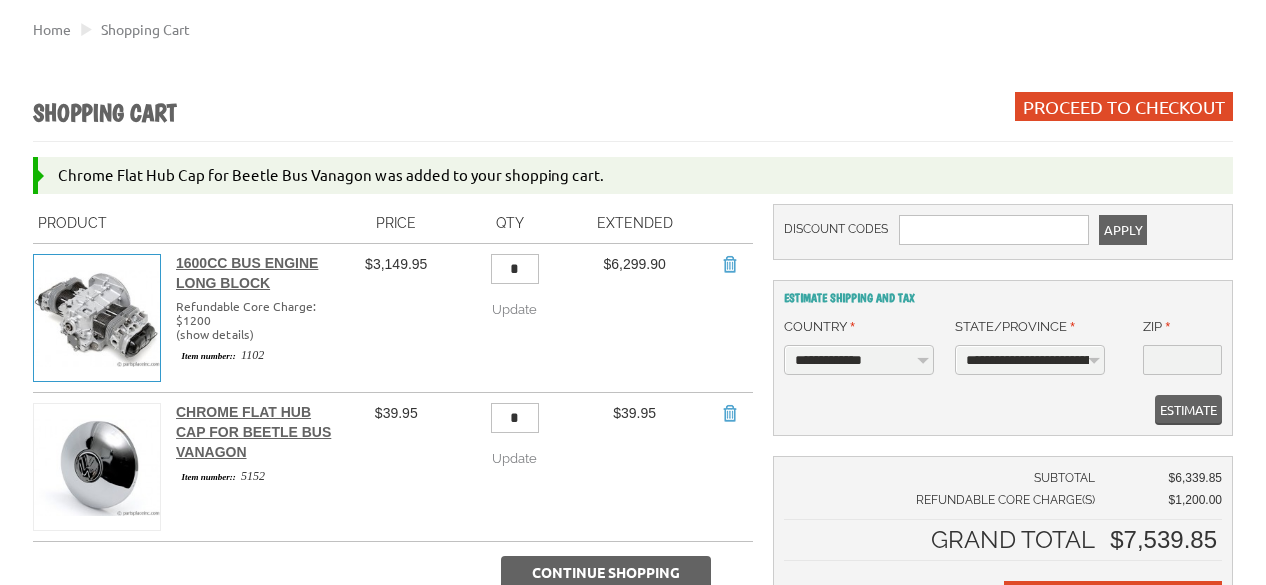 click at bounding box center [97, 318] 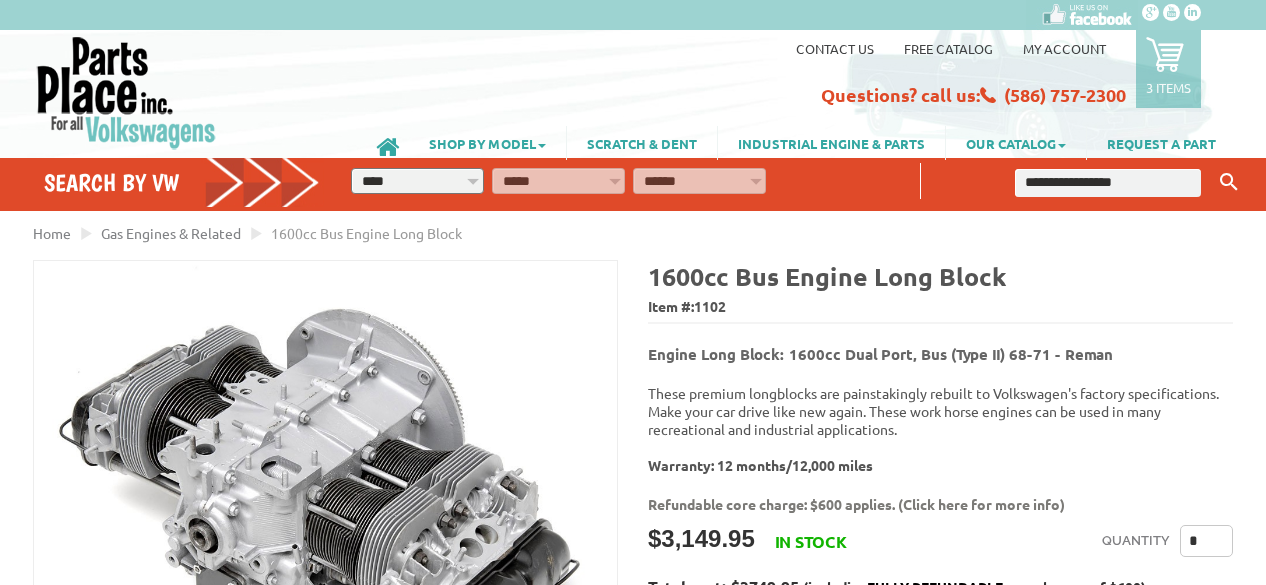 scroll, scrollTop: 0, scrollLeft: 0, axis: both 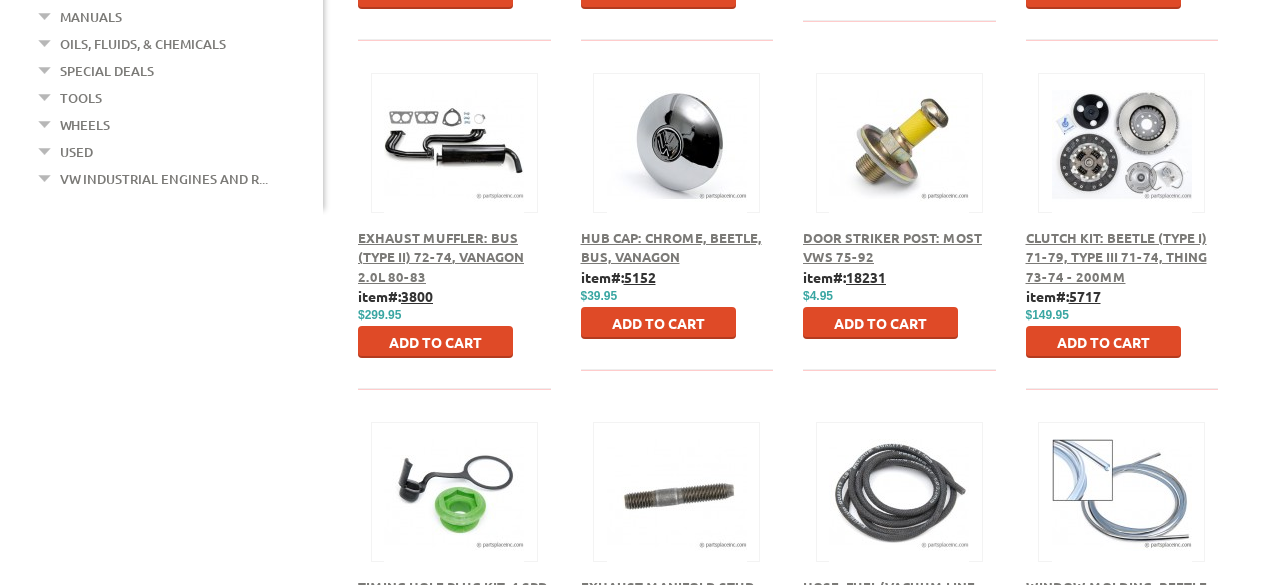 click on "Add to Cart" at bounding box center (880, 323) 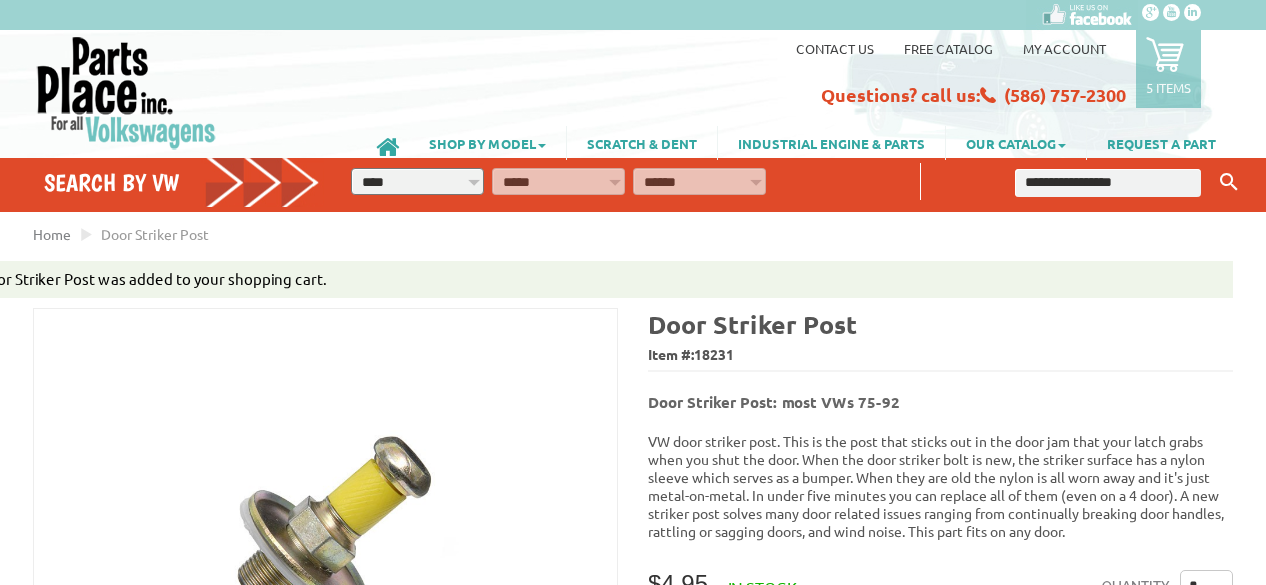 scroll, scrollTop: 0, scrollLeft: 0, axis: both 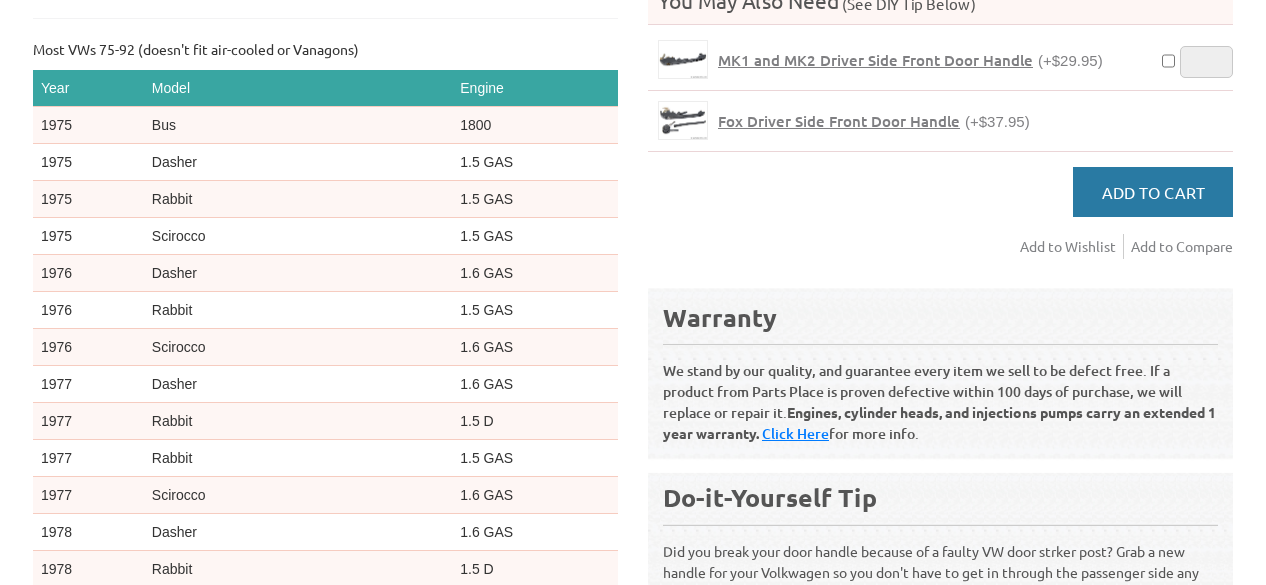 click on "Add to Cart" at bounding box center [1153, 192] 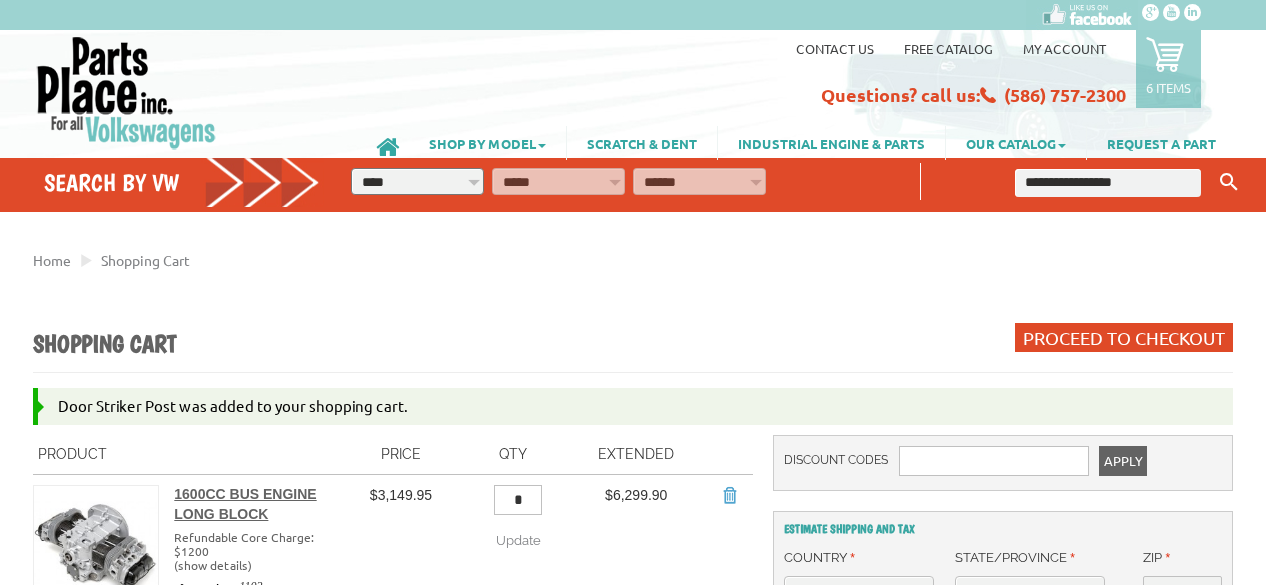 scroll, scrollTop: 0, scrollLeft: 0, axis: both 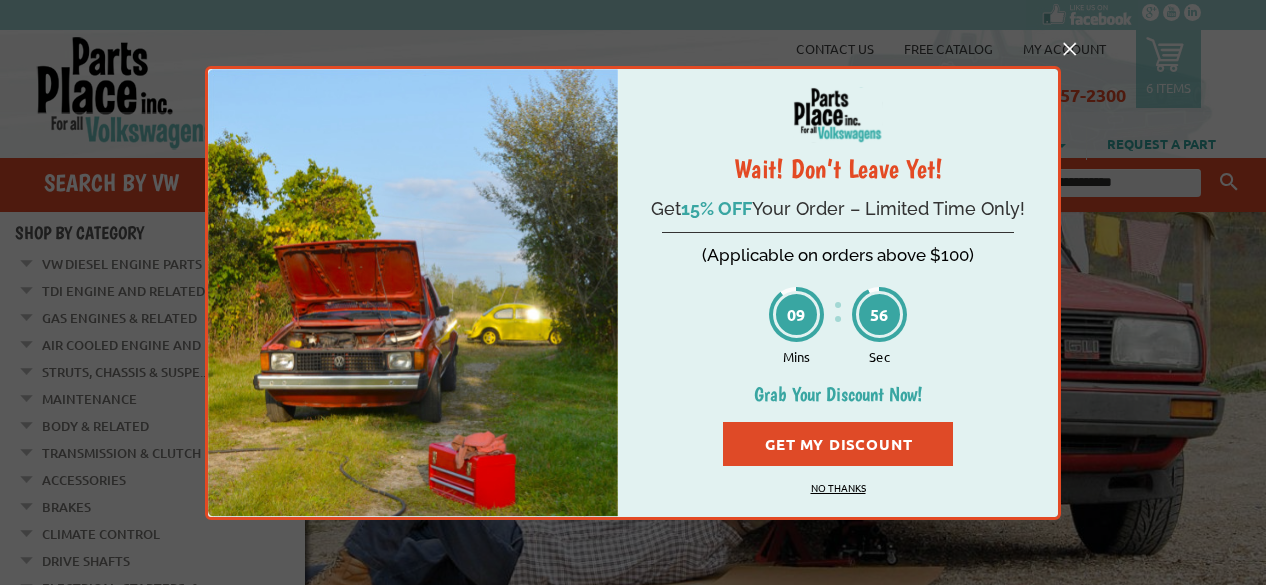 click on "Wait! Don’t Leave Yet!   Get  15% OFF  Your Order – Limited Time Only!     (Applicable on orders above $100)         09     Mins         56     Sec       Grab Your Discount Now!     Get My Discount       No Thanks         Congrats!   You've unlocked coupon worth  15%.   Only few minutes left to use coupon code           09     Mins         56     Sec         LIMITED15     Click to copy     CONTINUE SHOPPING" at bounding box center (633, 292) 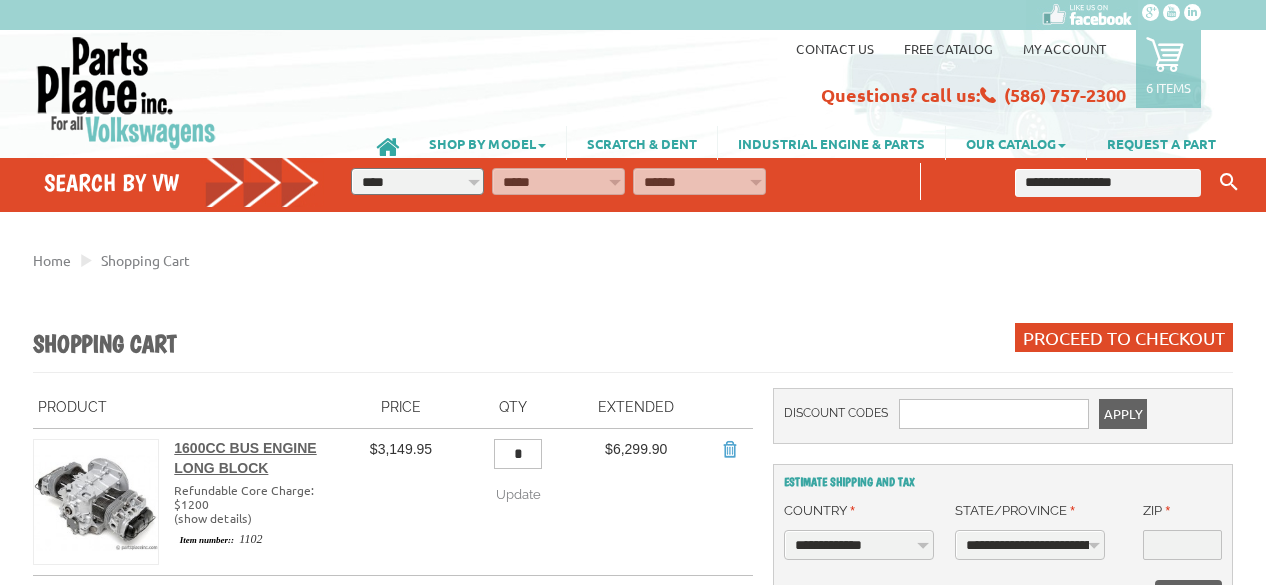 scroll, scrollTop: 310, scrollLeft: 0, axis: vertical 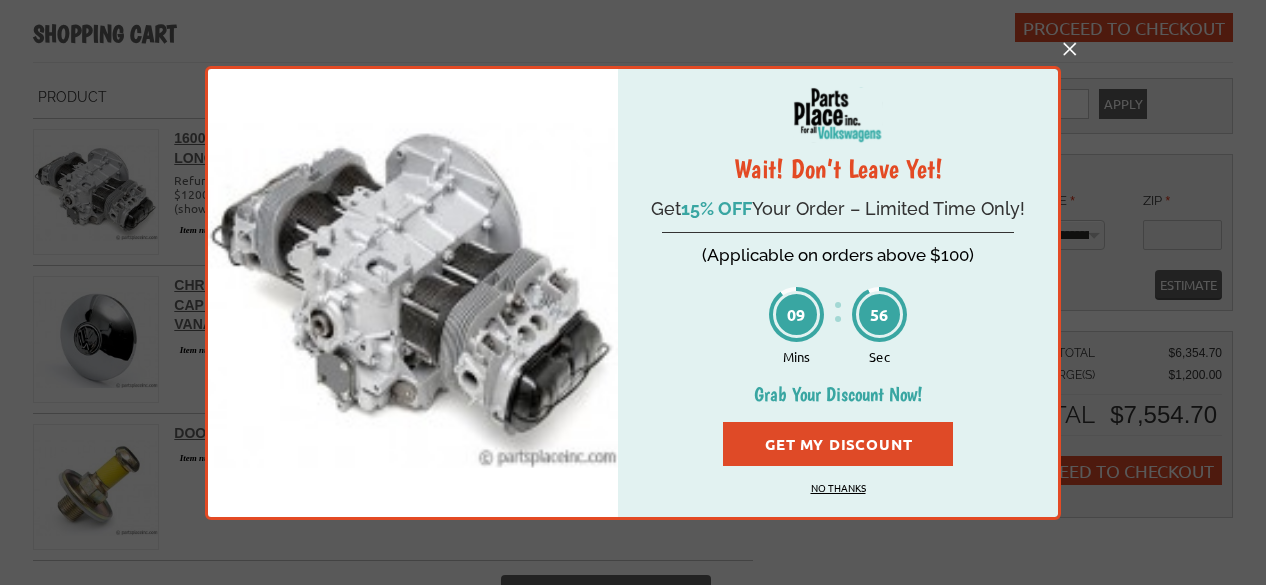 click on "Get My Discount" at bounding box center (838, 444) 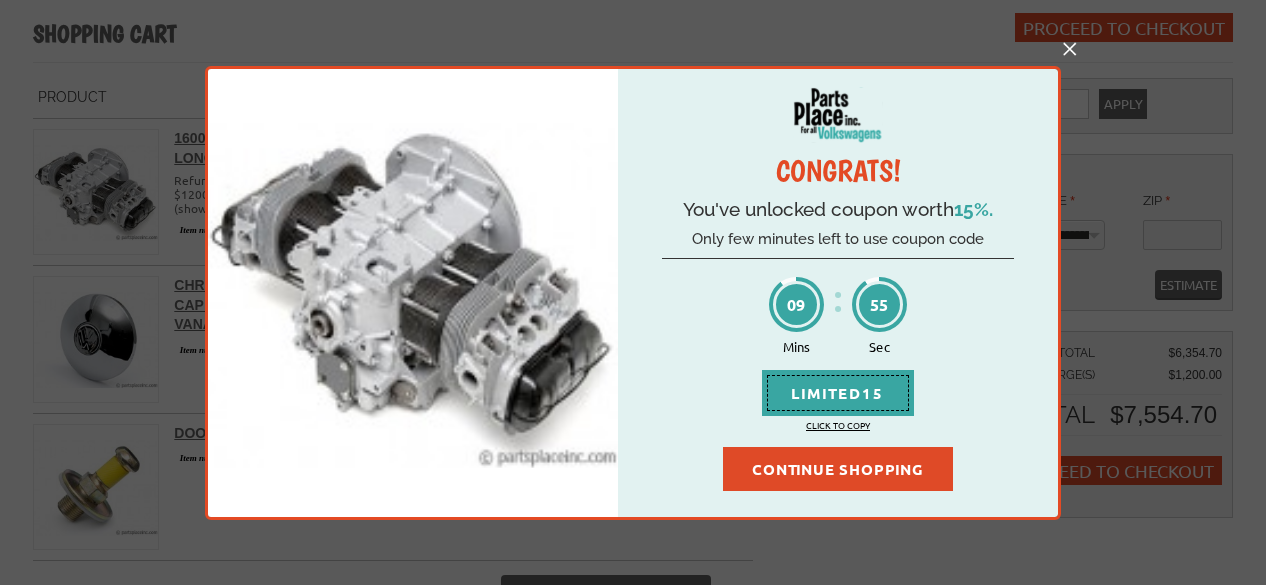 click on "CONTINUE SHOPPING" at bounding box center [838, 469] 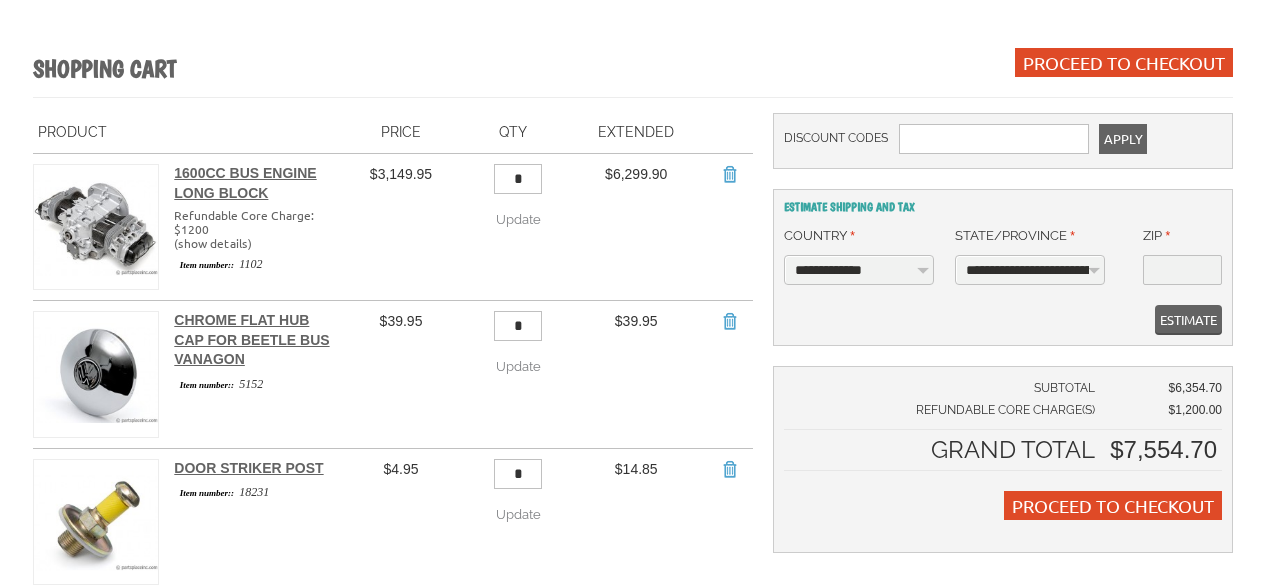 scroll, scrollTop: 345, scrollLeft: 0, axis: vertical 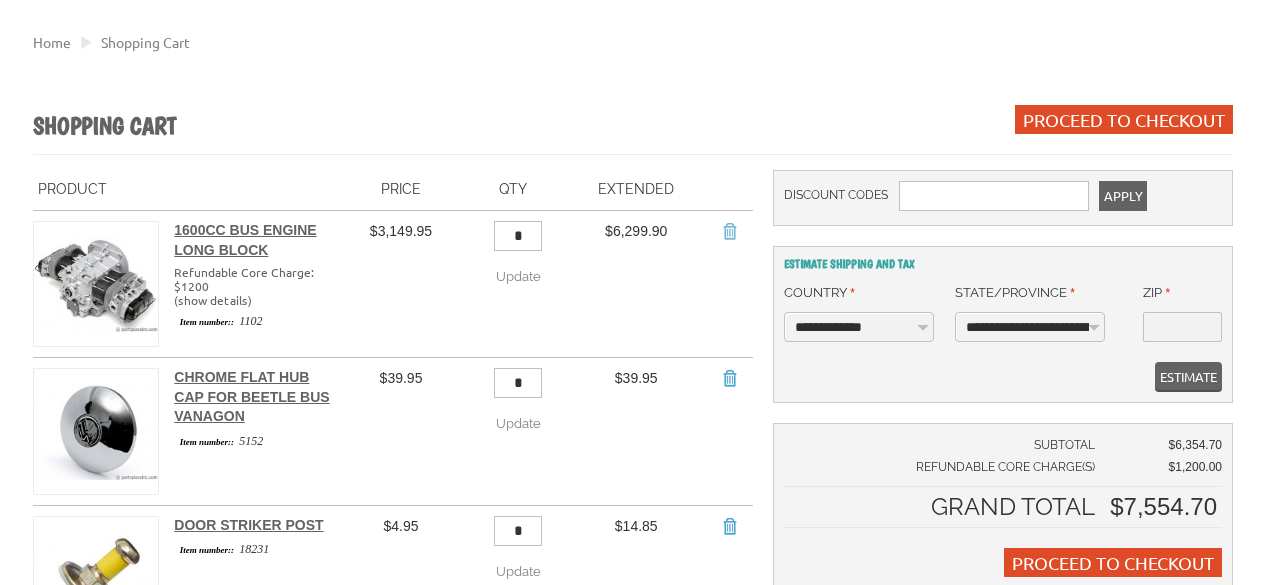 click on "Remove Item" at bounding box center [729, 231] 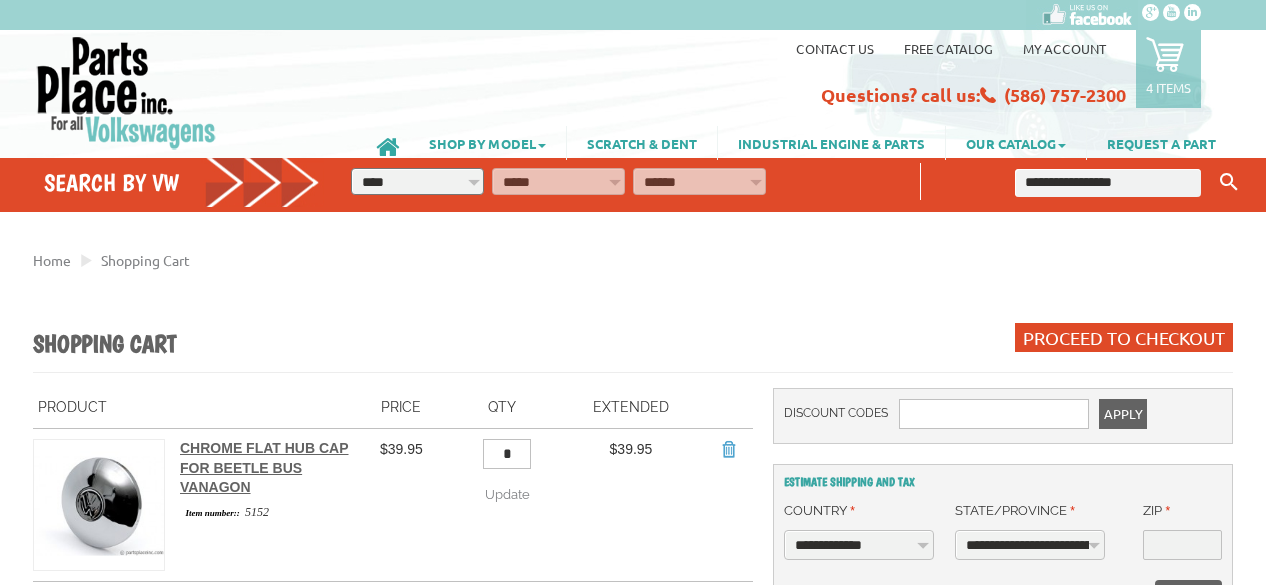scroll, scrollTop: 0, scrollLeft: 0, axis: both 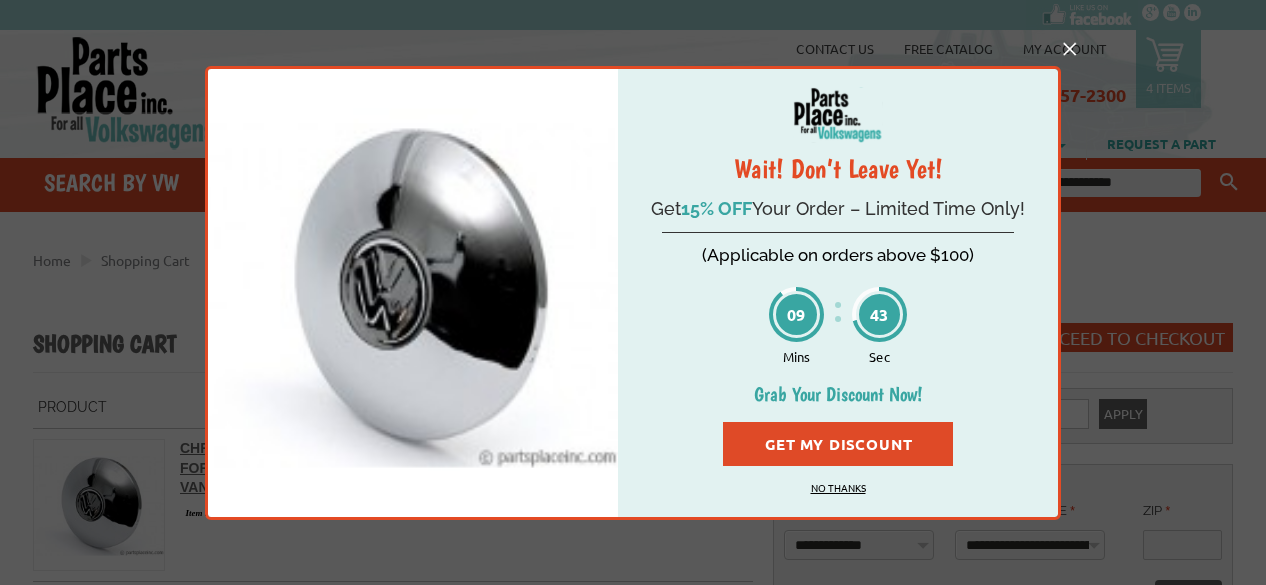 click on "Get My Discount" at bounding box center (838, 444) 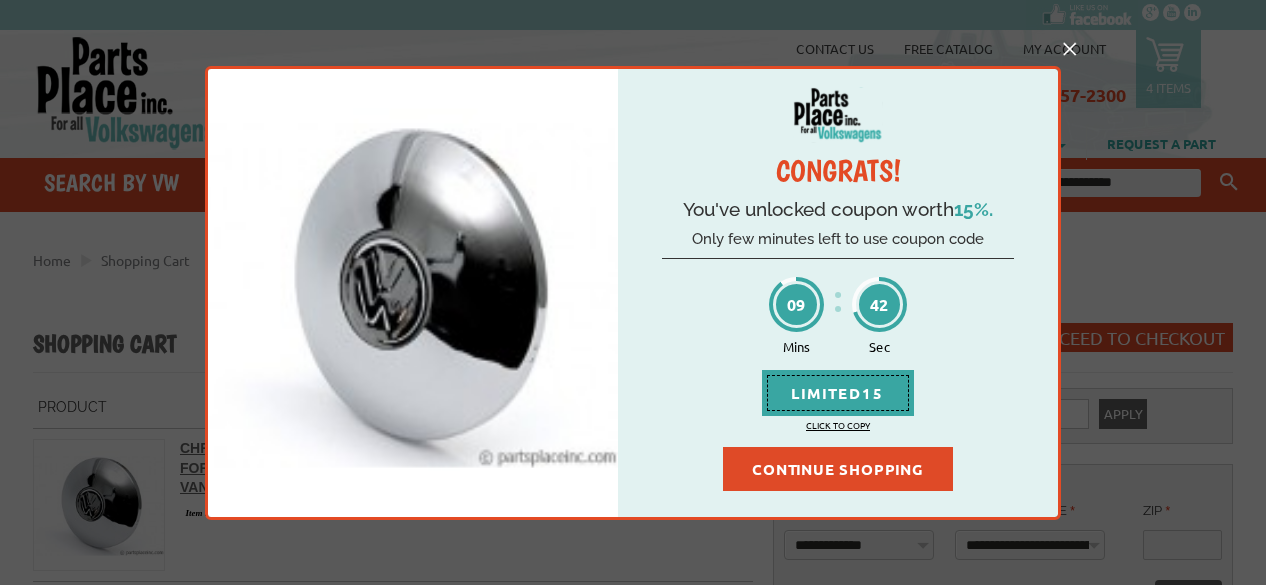 click on "CONTINUE SHOPPING" at bounding box center (838, 469) 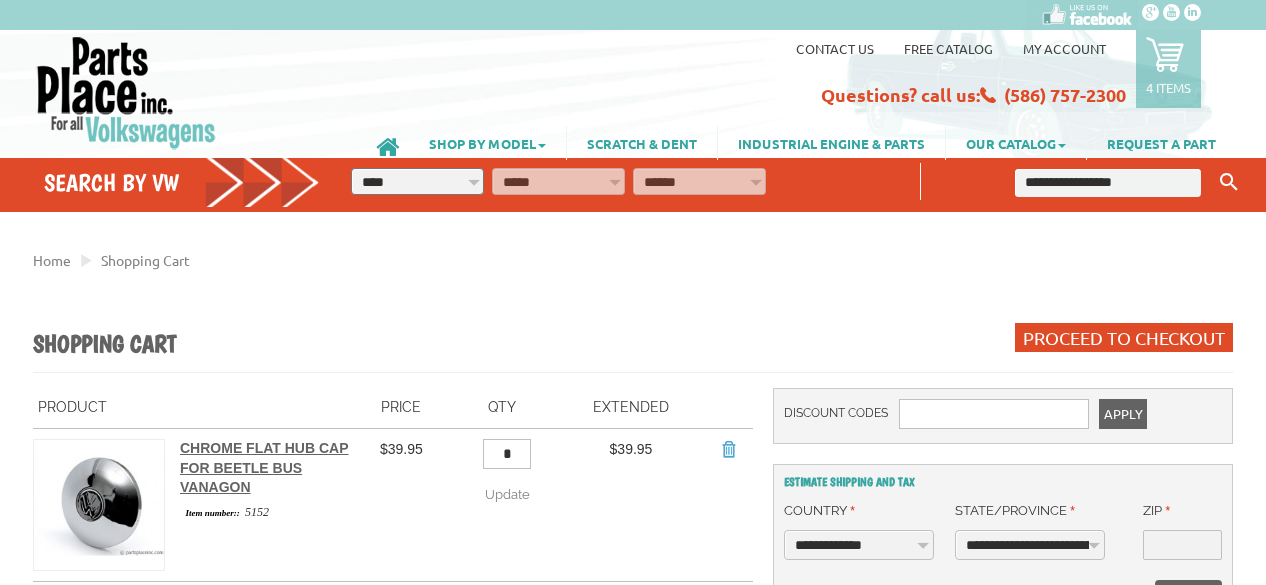scroll, scrollTop: 0, scrollLeft: 0, axis: both 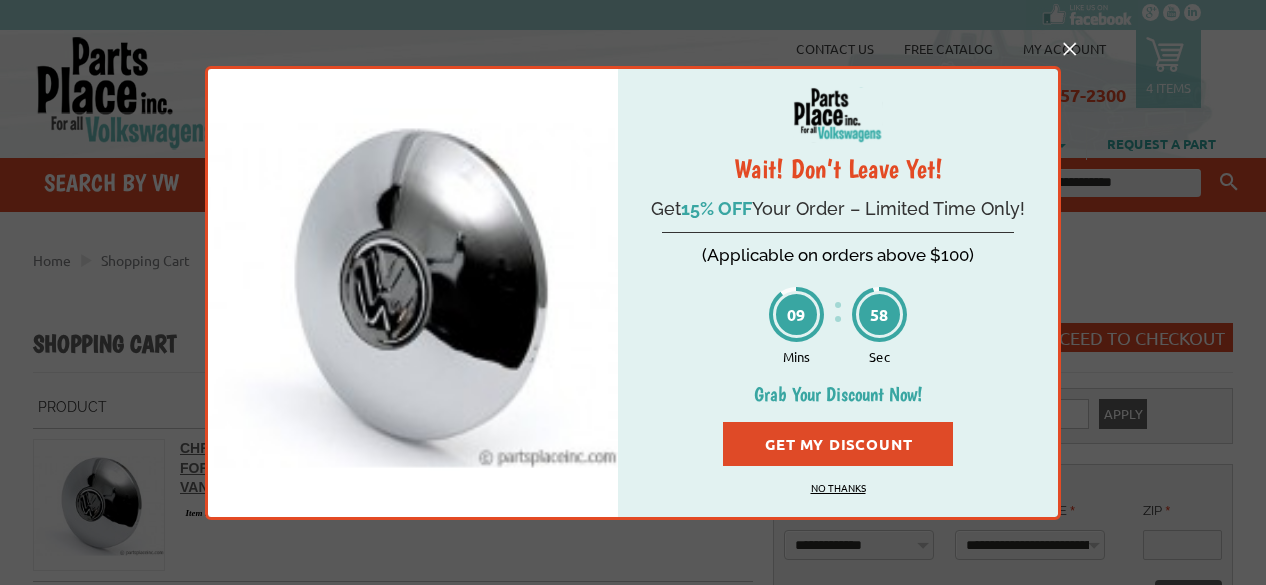 click on "Get My Discount" at bounding box center [838, 444] 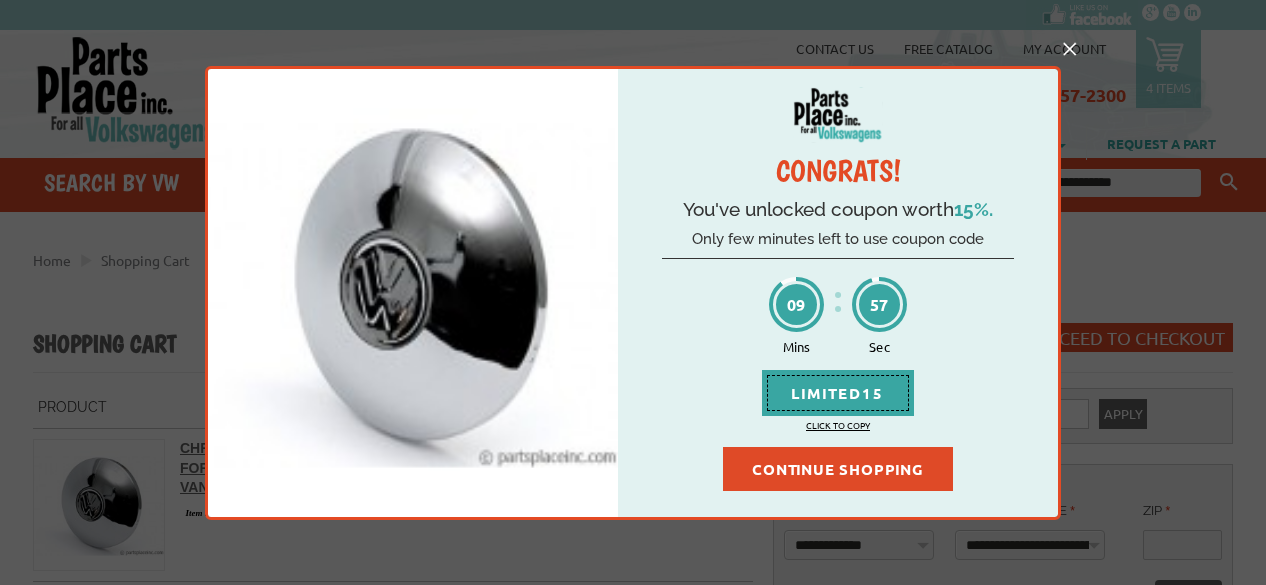 click on "CONTINUE SHOPPING" at bounding box center (838, 469) 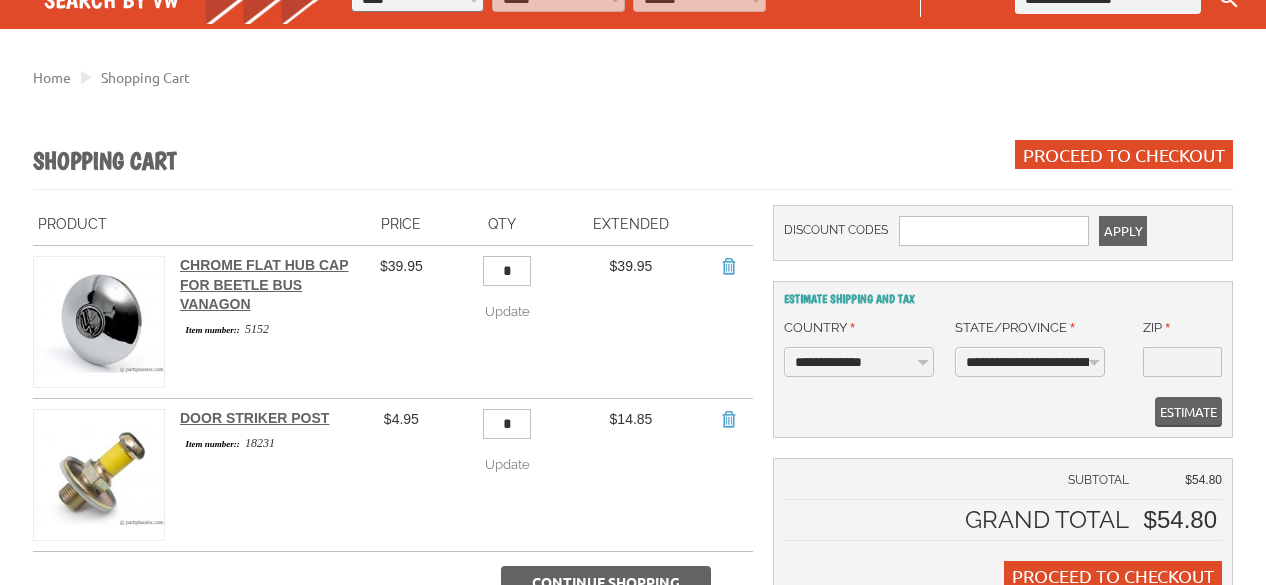scroll, scrollTop: 0, scrollLeft: 0, axis: both 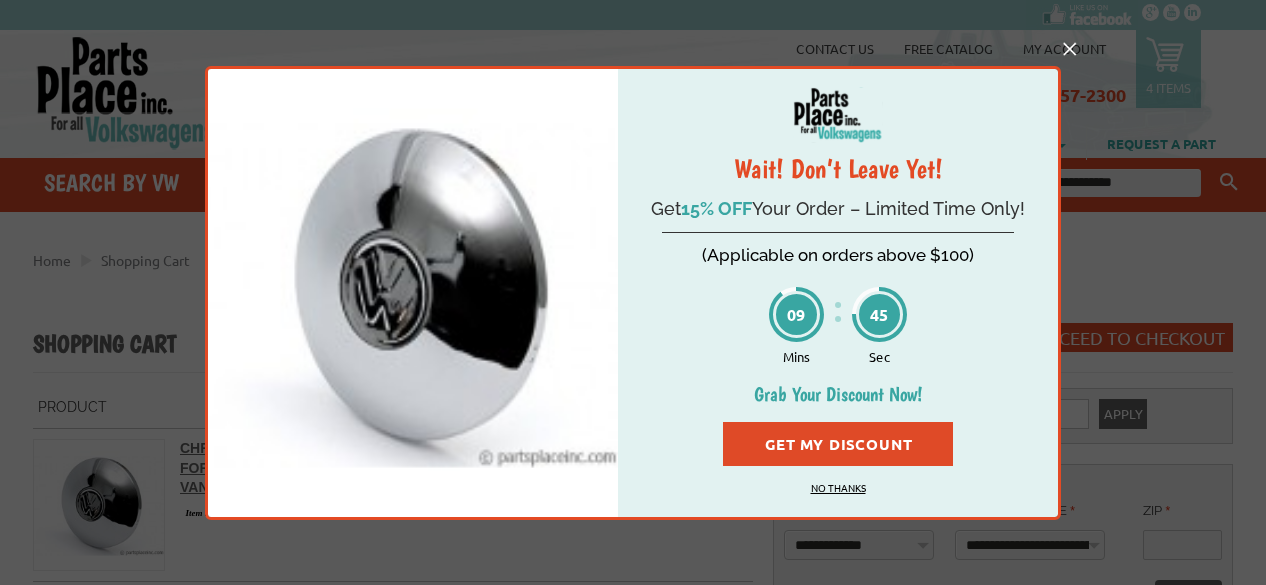 click on "Get My Discount" at bounding box center (838, 444) 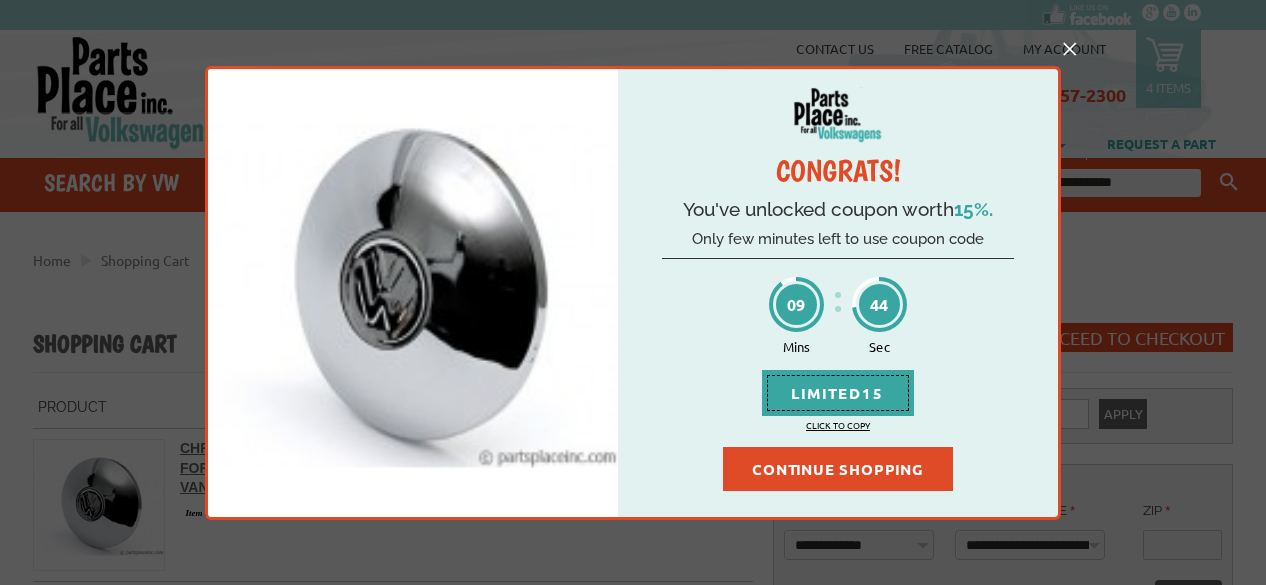 click on "CONTINUE SHOPPING" at bounding box center [838, 469] 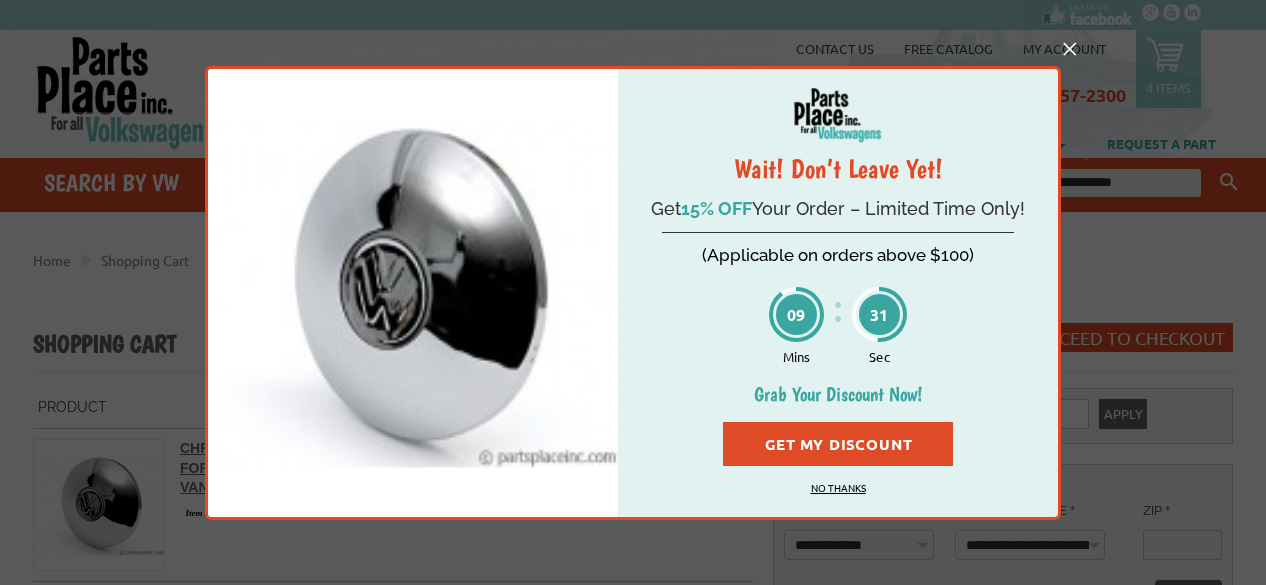 scroll, scrollTop: 289, scrollLeft: 0, axis: vertical 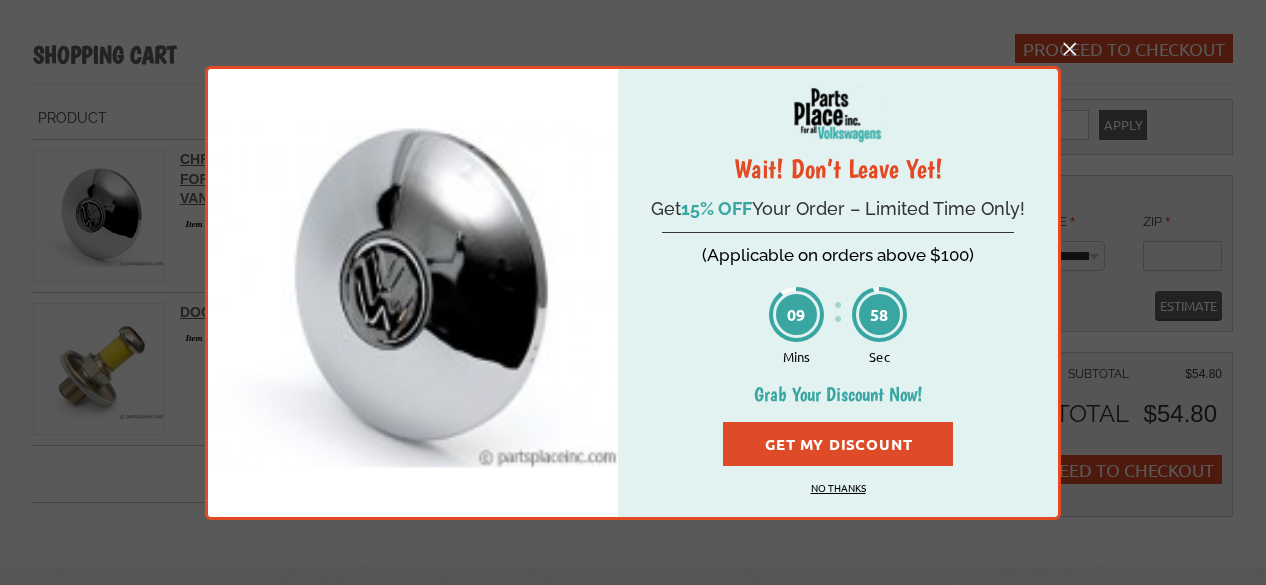 click on "Get My Discount" at bounding box center [838, 444] 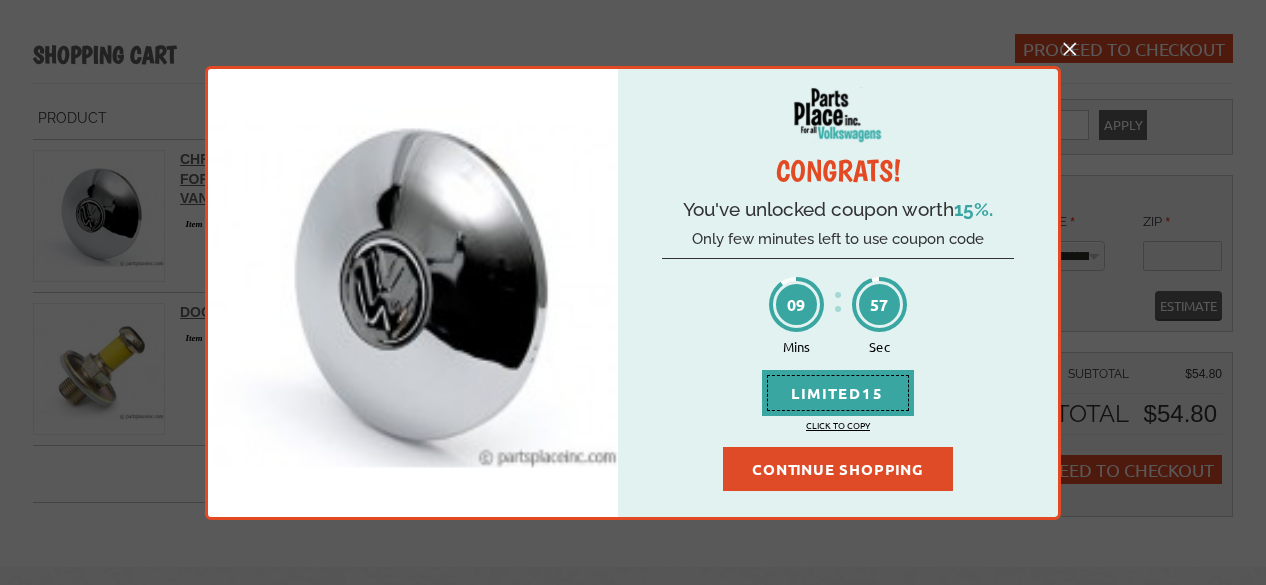 click on "CONTINUE SHOPPING" at bounding box center [838, 469] 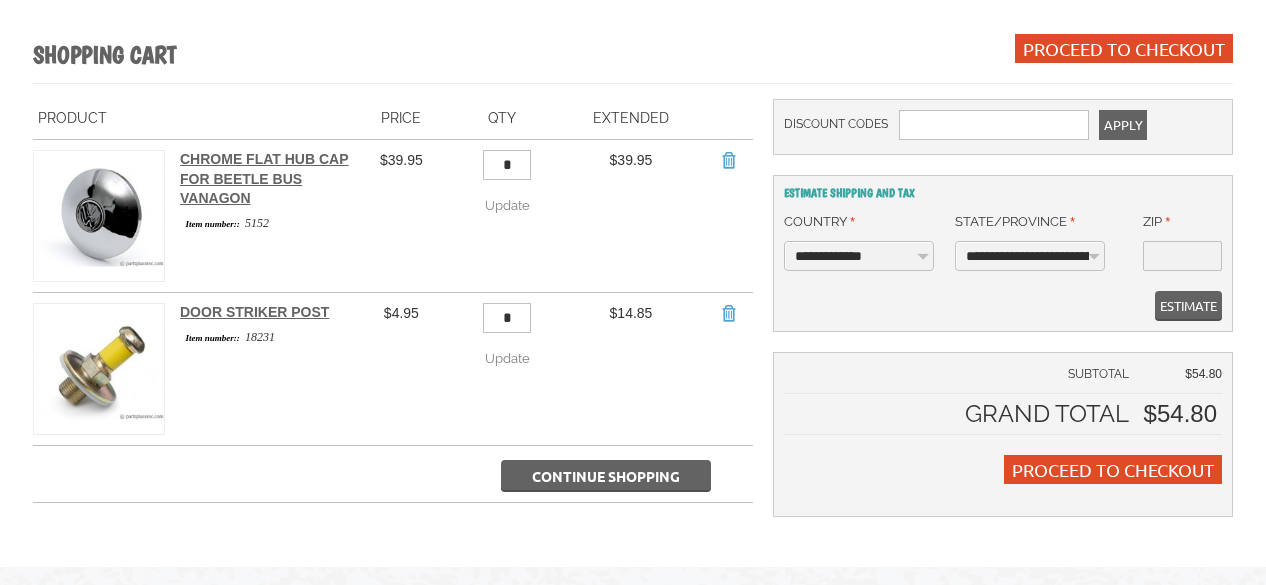 scroll, scrollTop: 324, scrollLeft: 0, axis: vertical 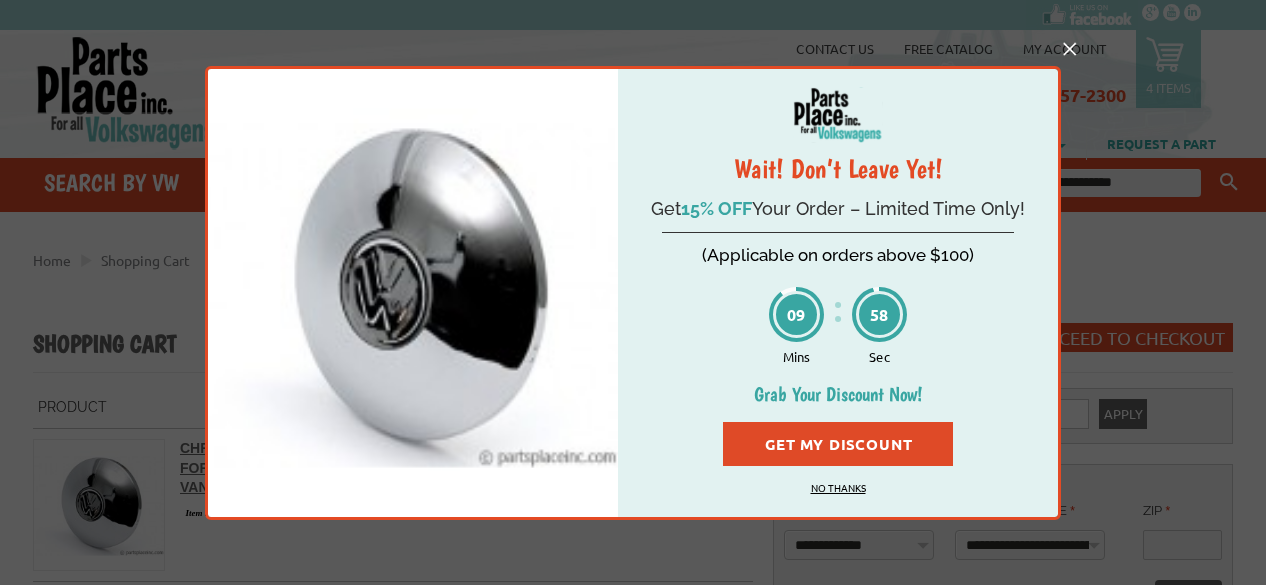 click on "Get My Discount" at bounding box center (838, 444) 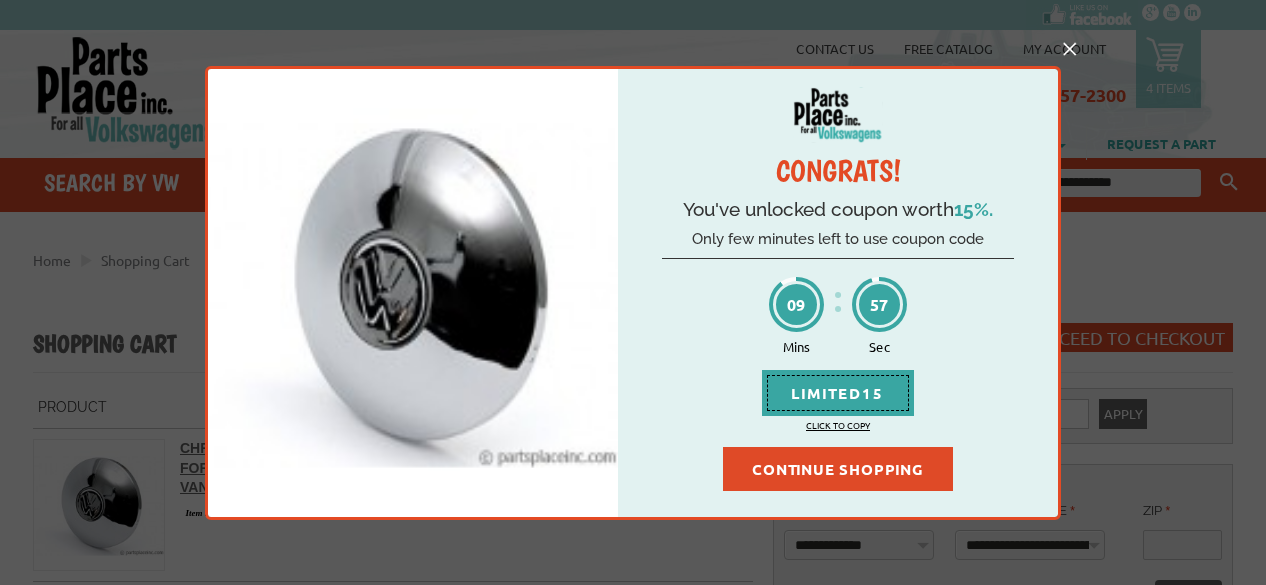 click on "CONTINUE SHOPPING" at bounding box center [838, 469] 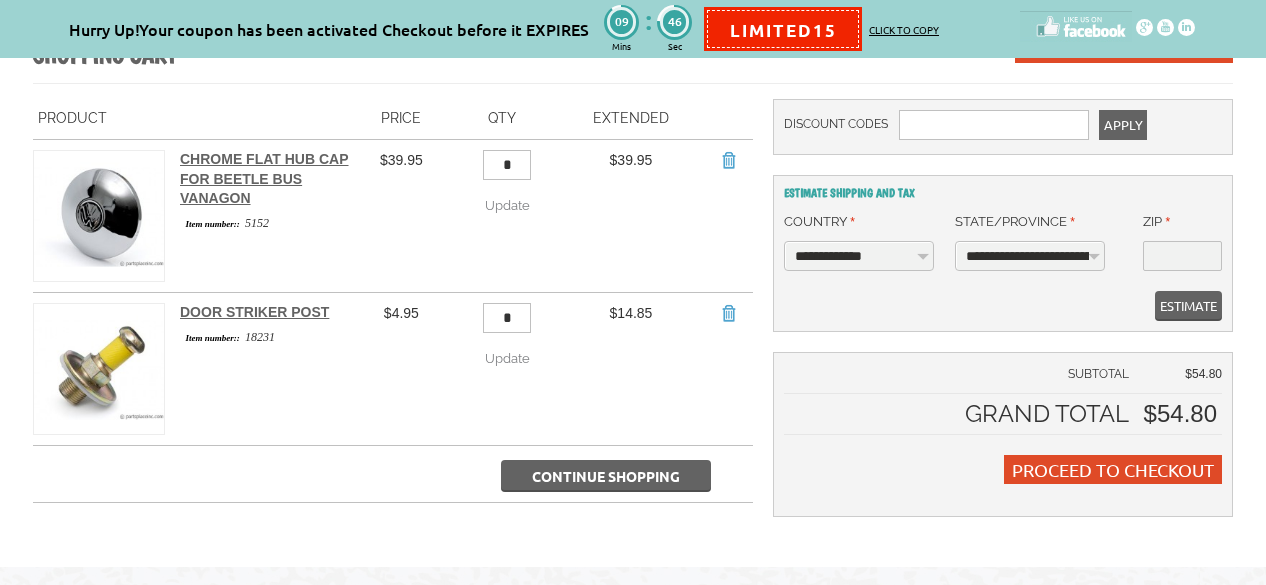 scroll, scrollTop: 364, scrollLeft: 0, axis: vertical 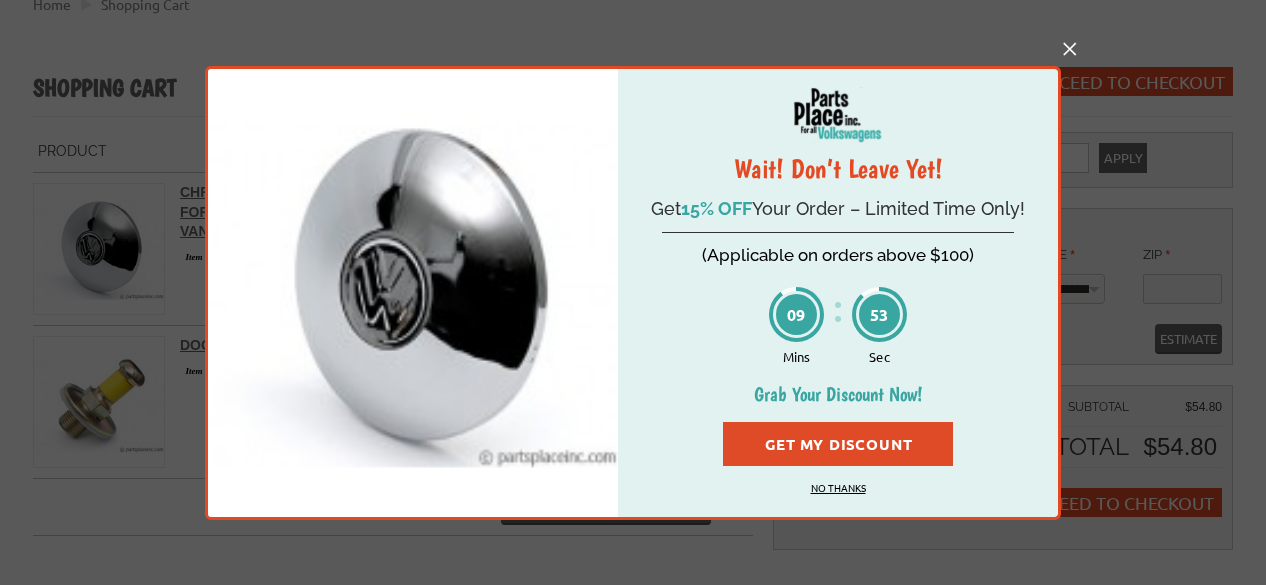 click on "Get My Discount" at bounding box center [838, 444] 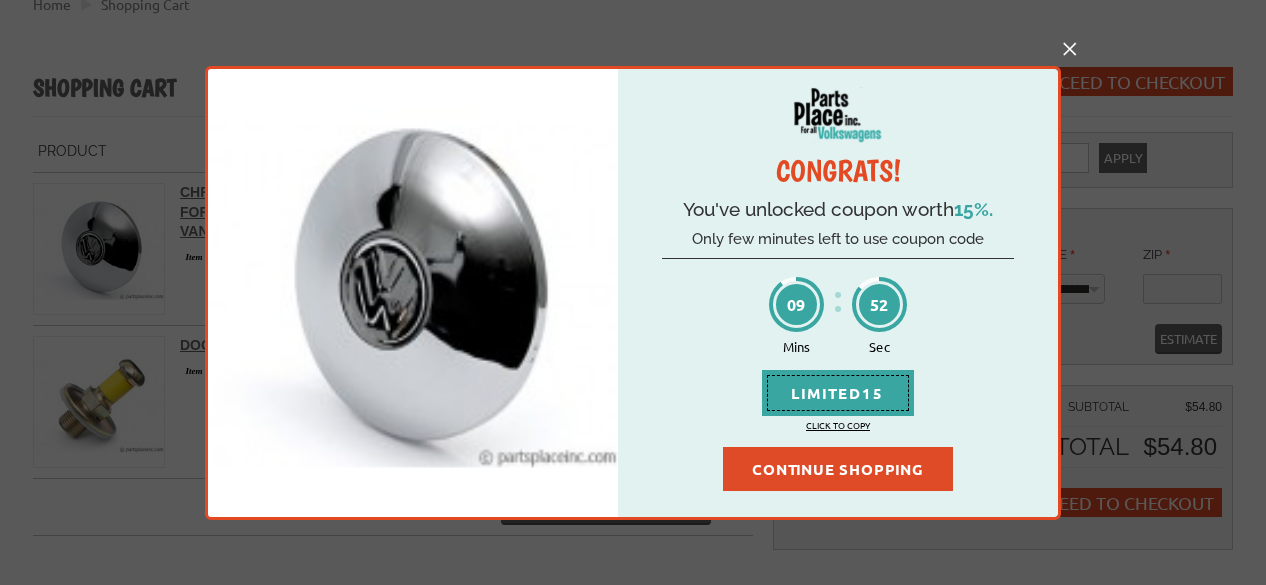 click on "CONTINUE SHOPPING" at bounding box center [838, 469] 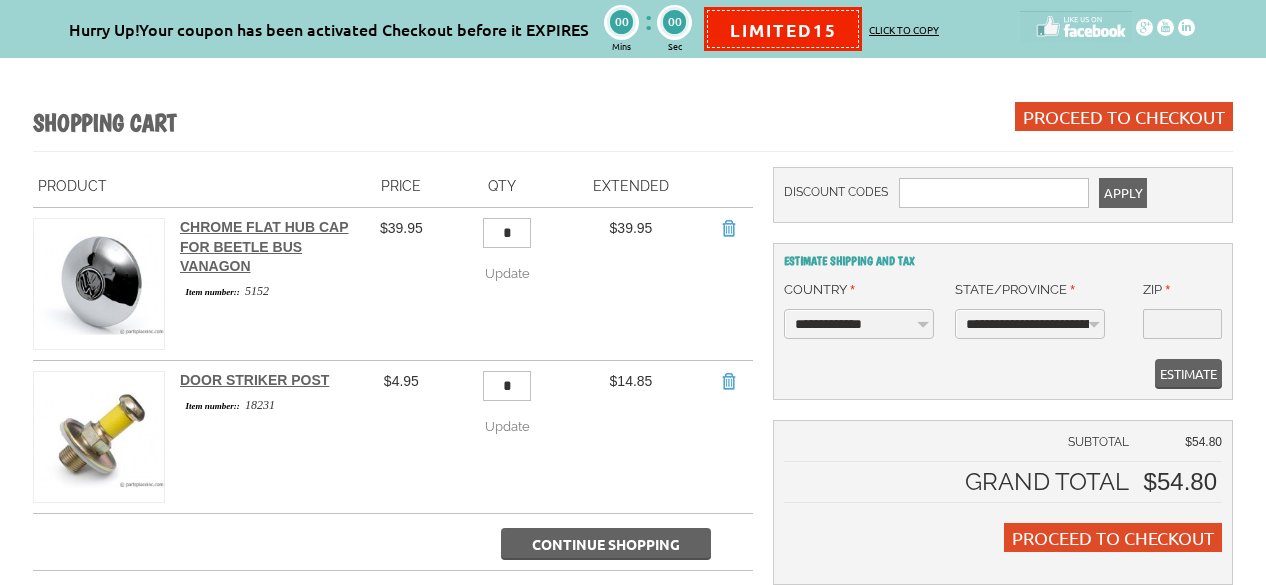 scroll, scrollTop: 291, scrollLeft: 0, axis: vertical 